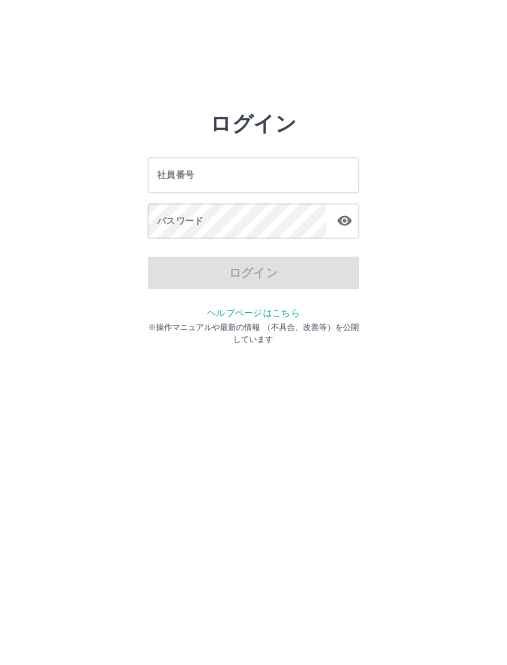 scroll, scrollTop: 0, scrollLeft: 0, axis: both 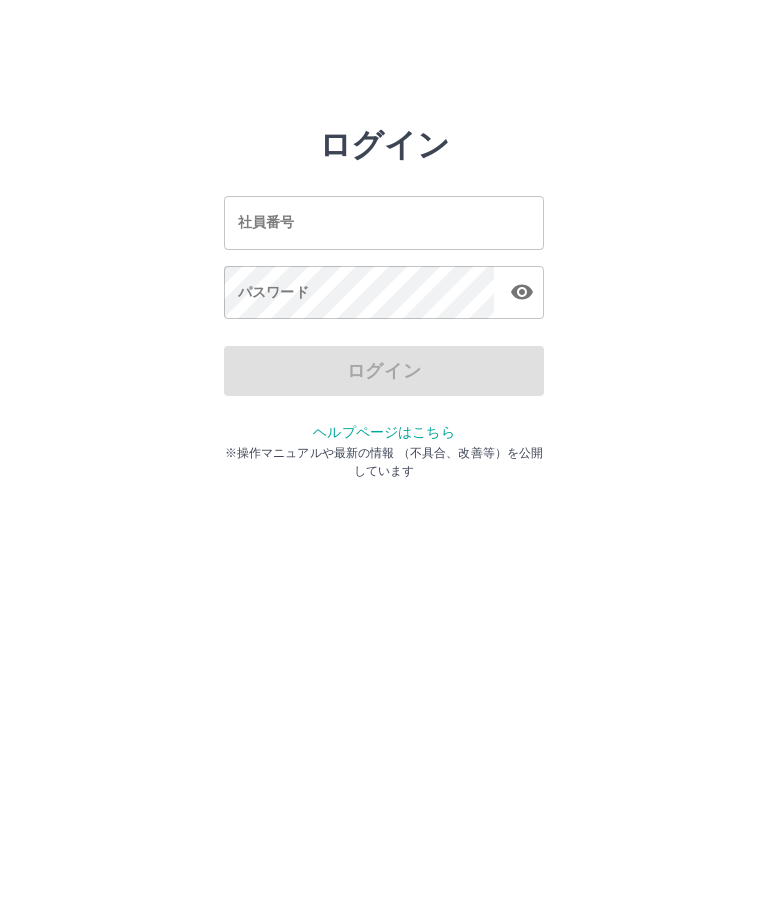 click on "社員番号" at bounding box center [384, 222] 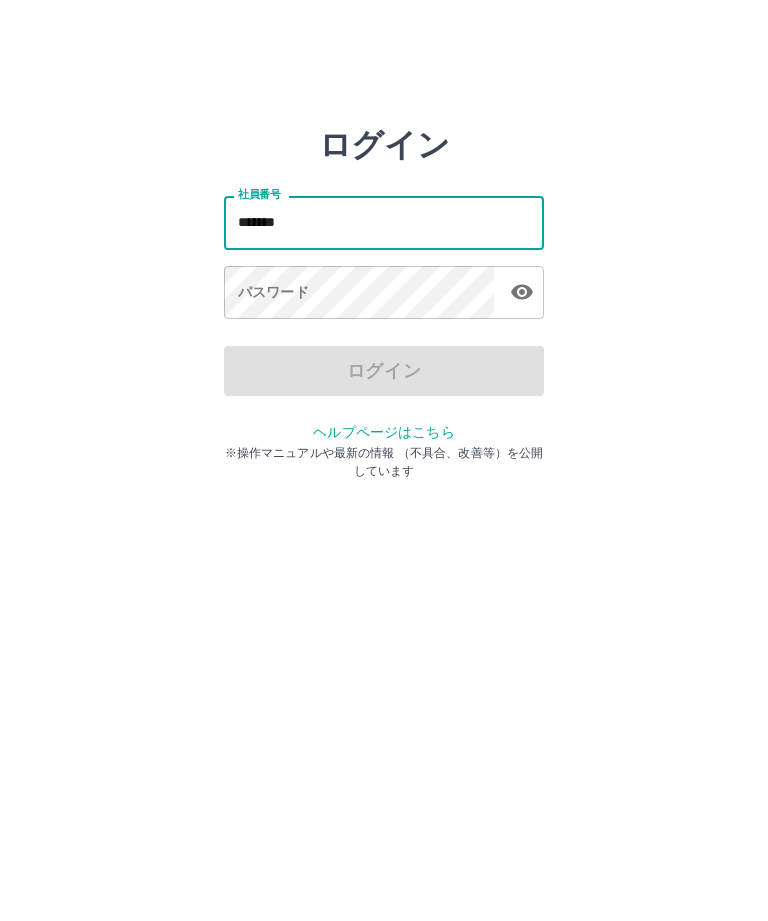type on "*******" 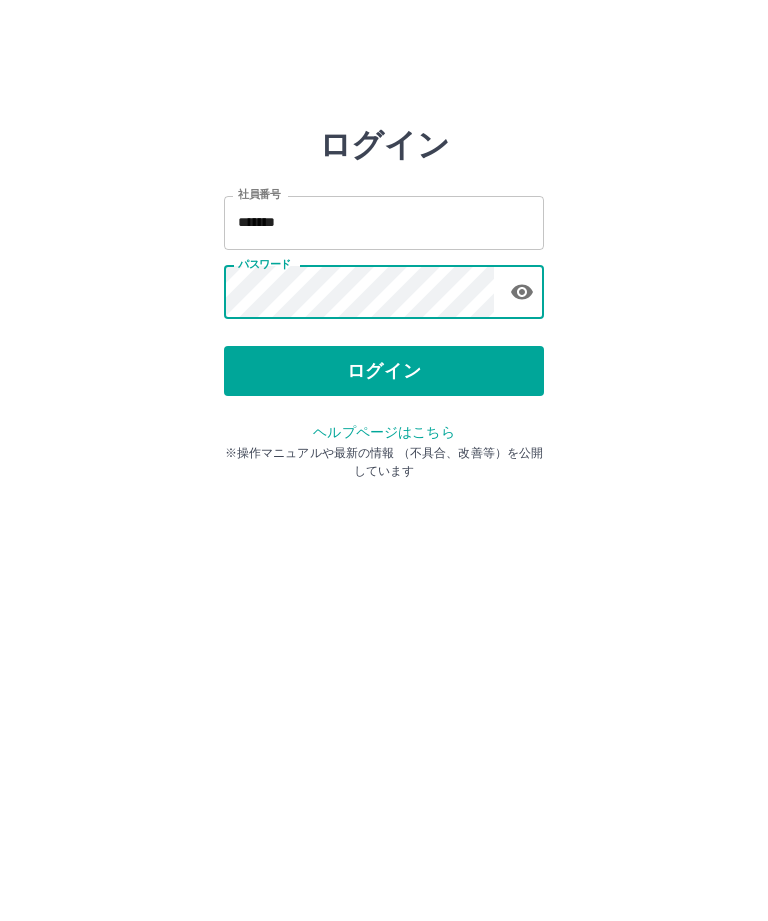 click on "ログイン" at bounding box center (384, 371) 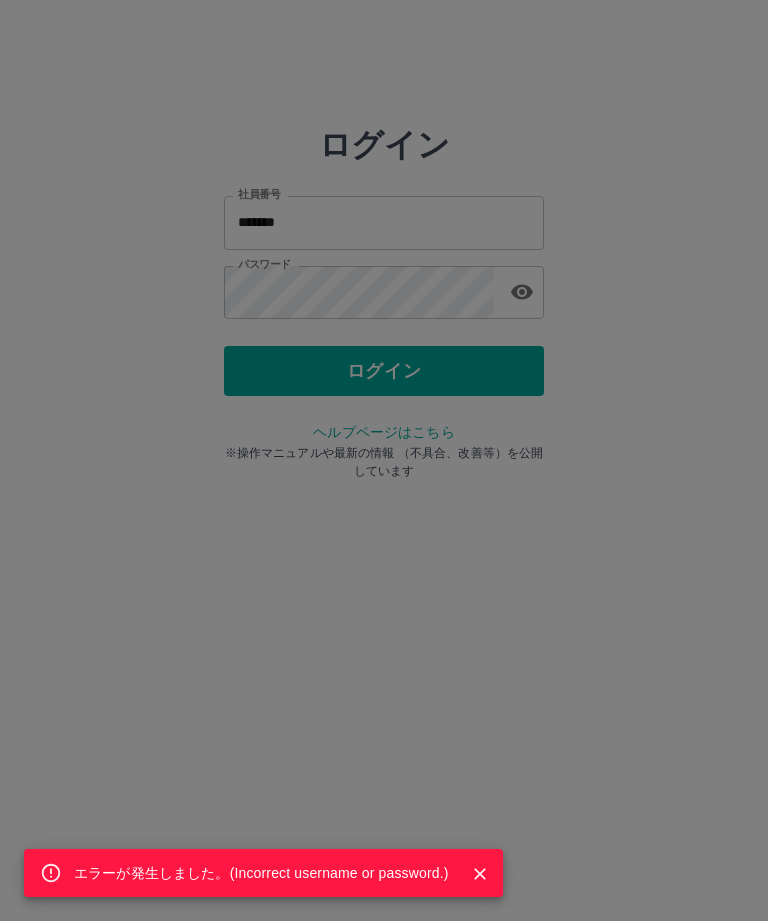 click on "エラーが発生しました。( Incorrect username or password. )" at bounding box center [384, 460] 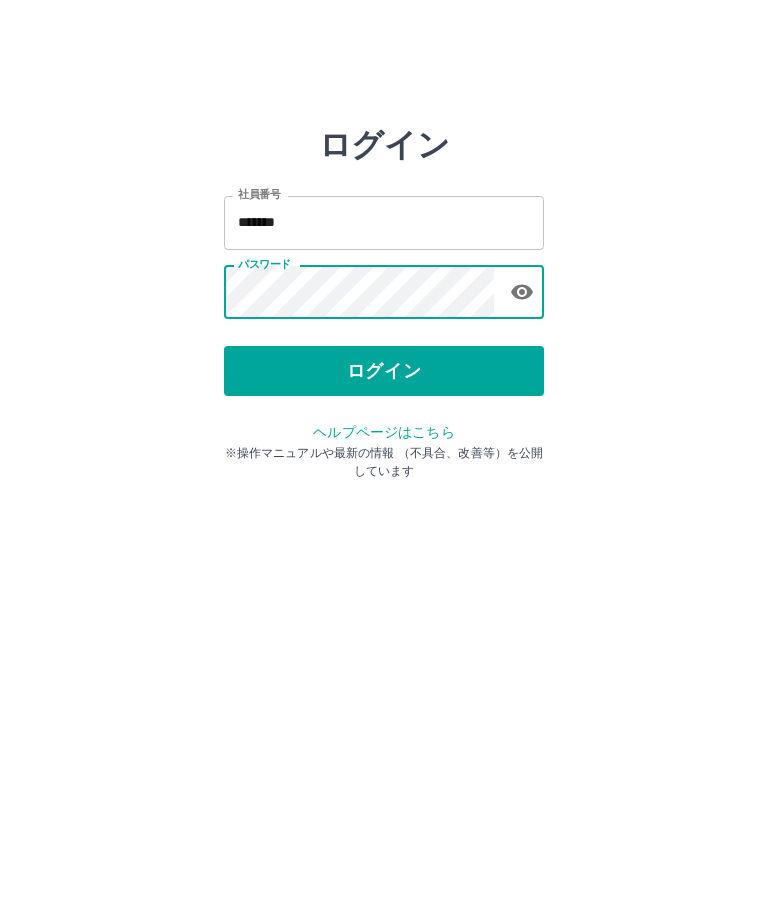 click on "ログイン" at bounding box center [384, 371] 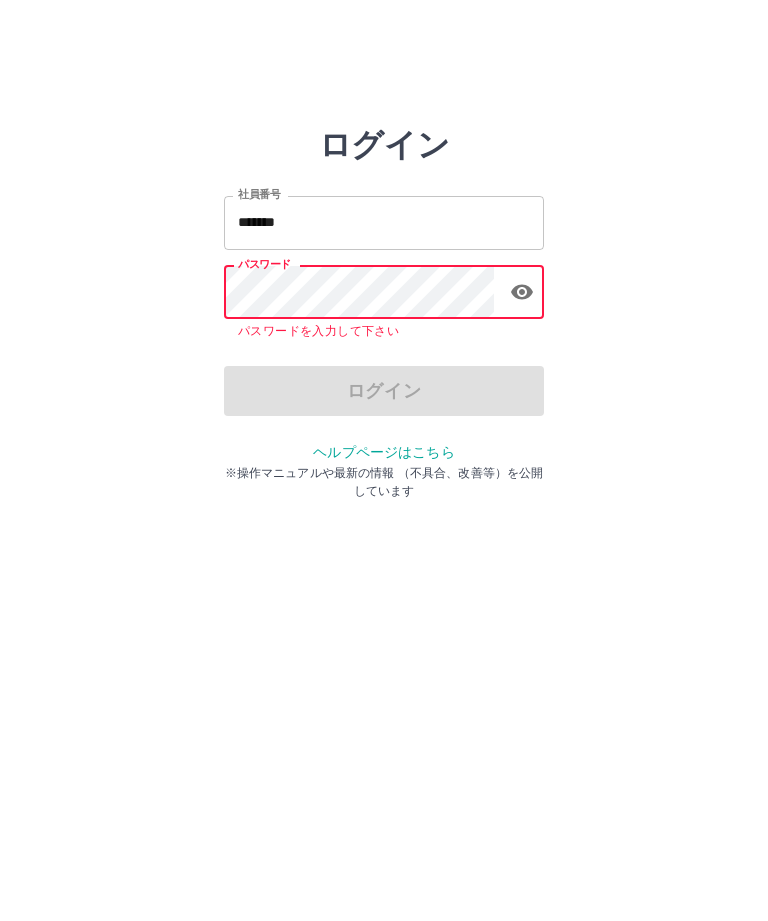 click on "*******" at bounding box center [384, 222] 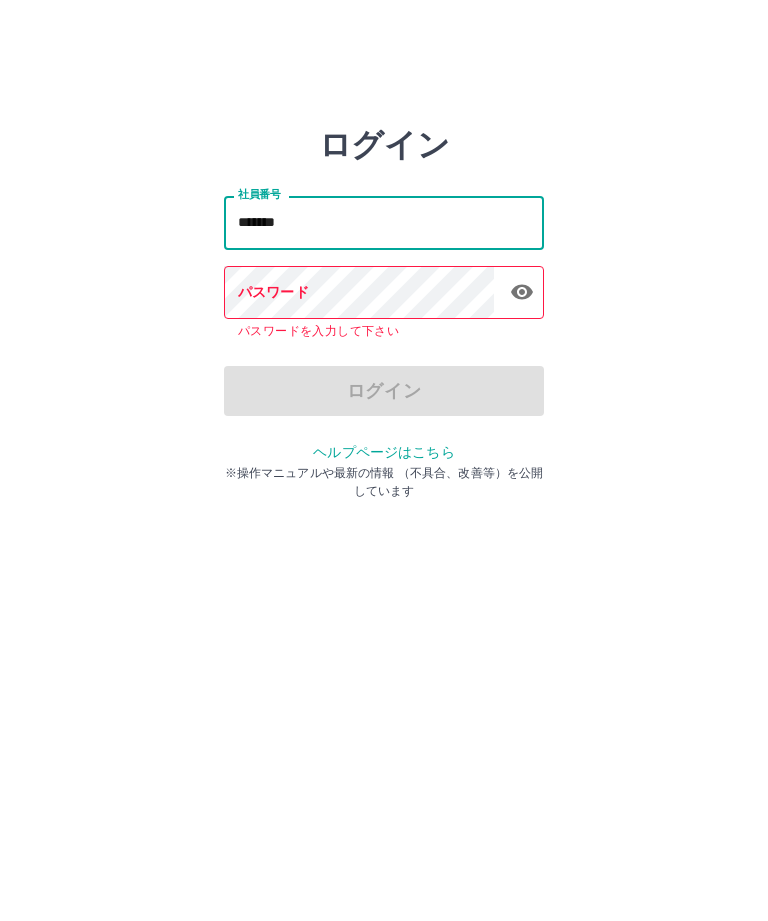 click on "*******" at bounding box center [384, 222] 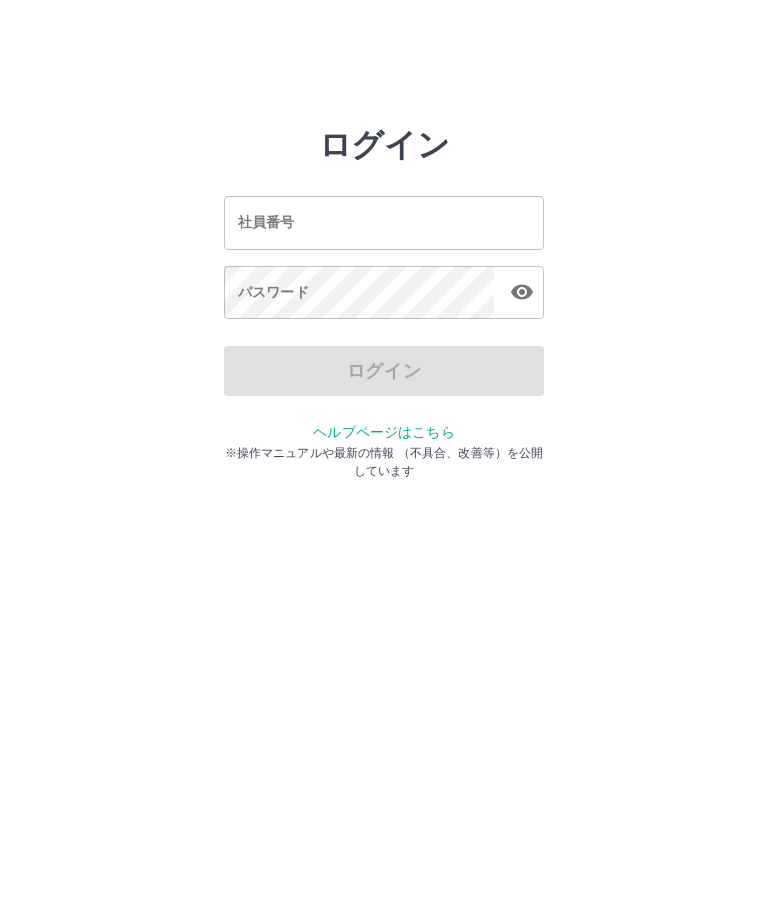 scroll, scrollTop: 0, scrollLeft: 0, axis: both 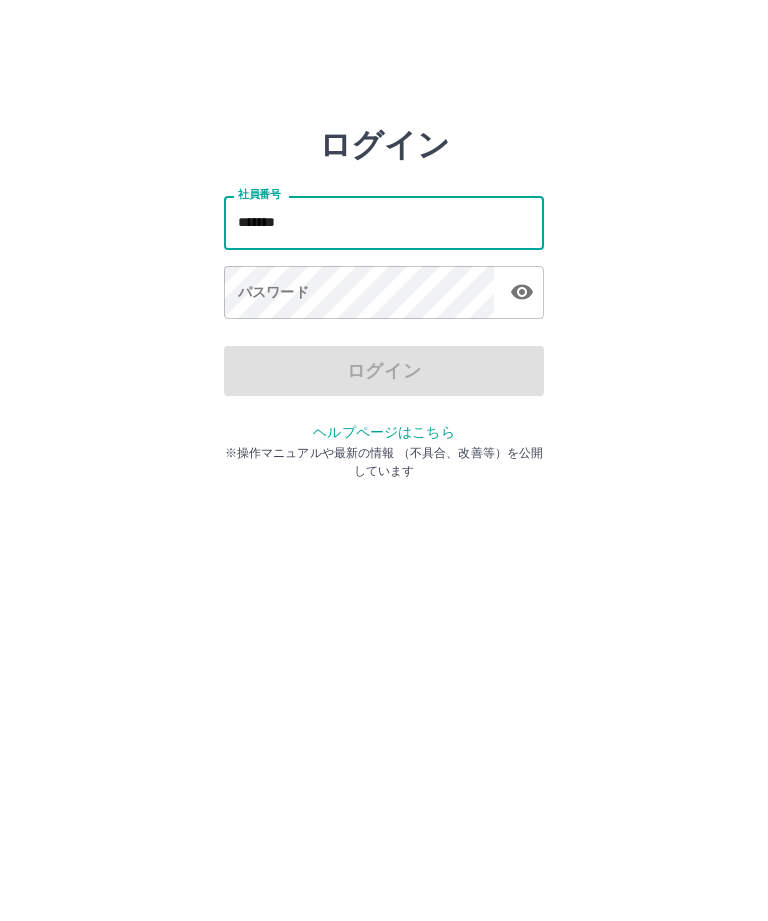 type on "*******" 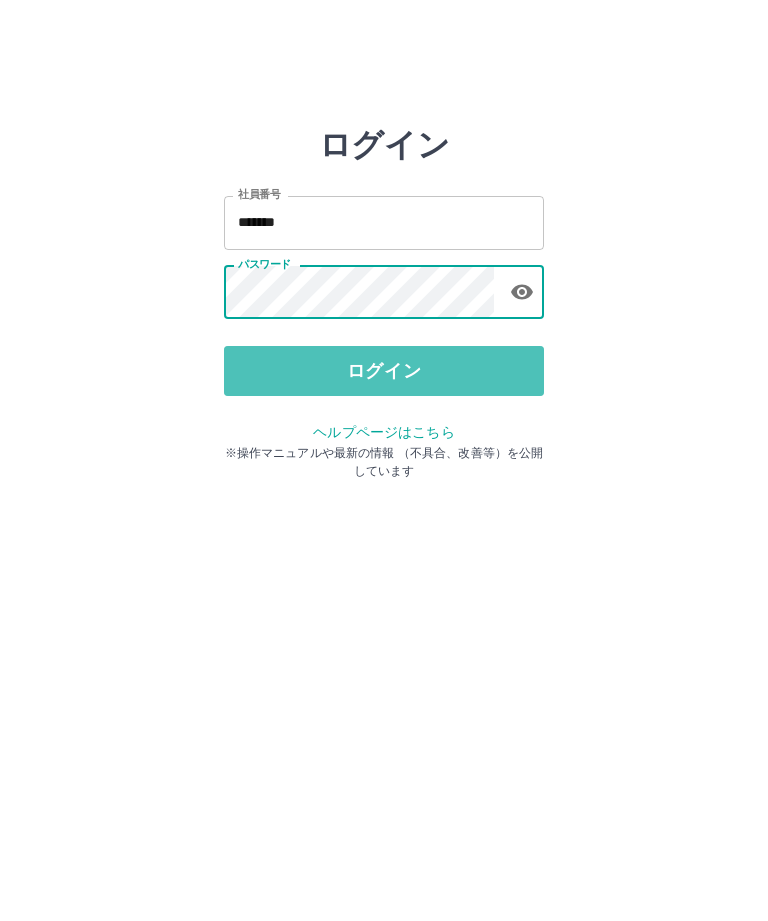 click on "ログイン" at bounding box center (384, 371) 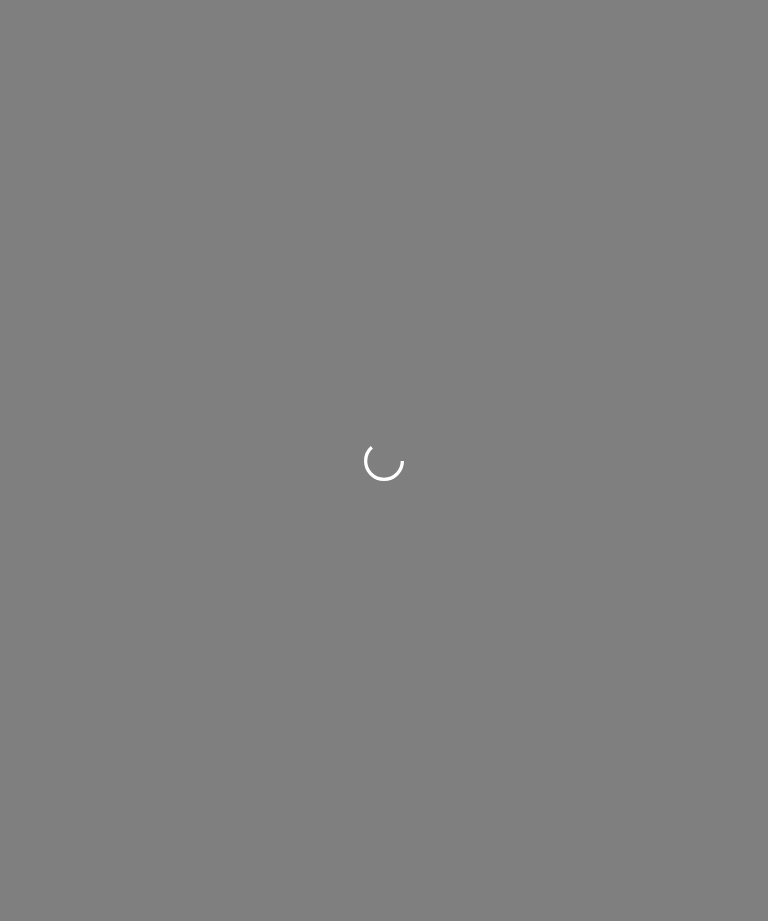 scroll, scrollTop: 0, scrollLeft: 0, axis: both 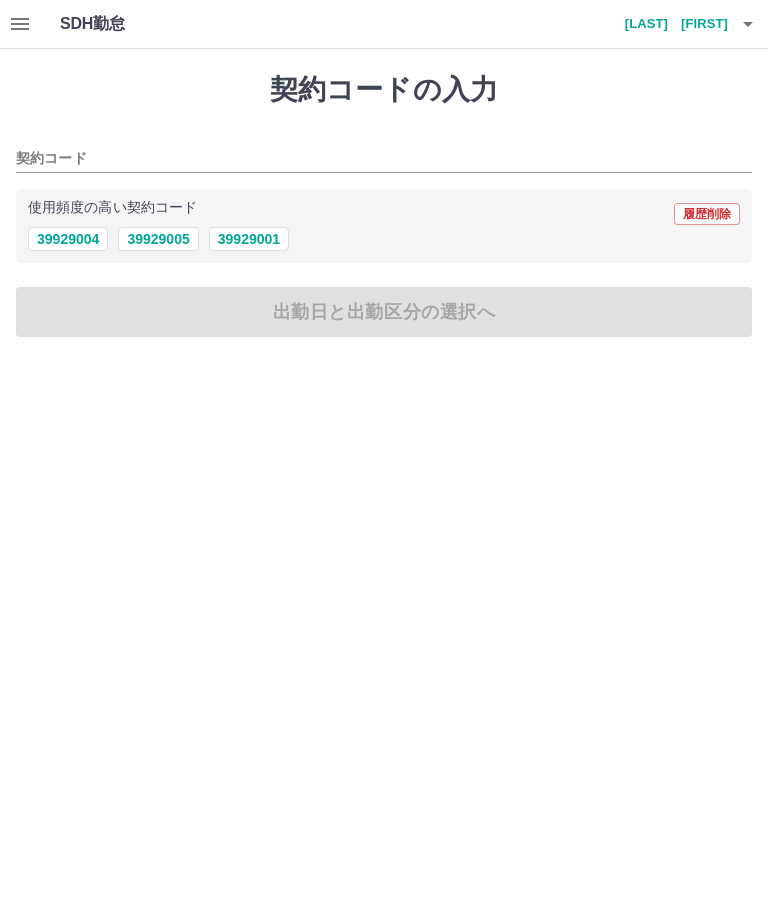 click on "39929001" at bounding box center (249, 239) 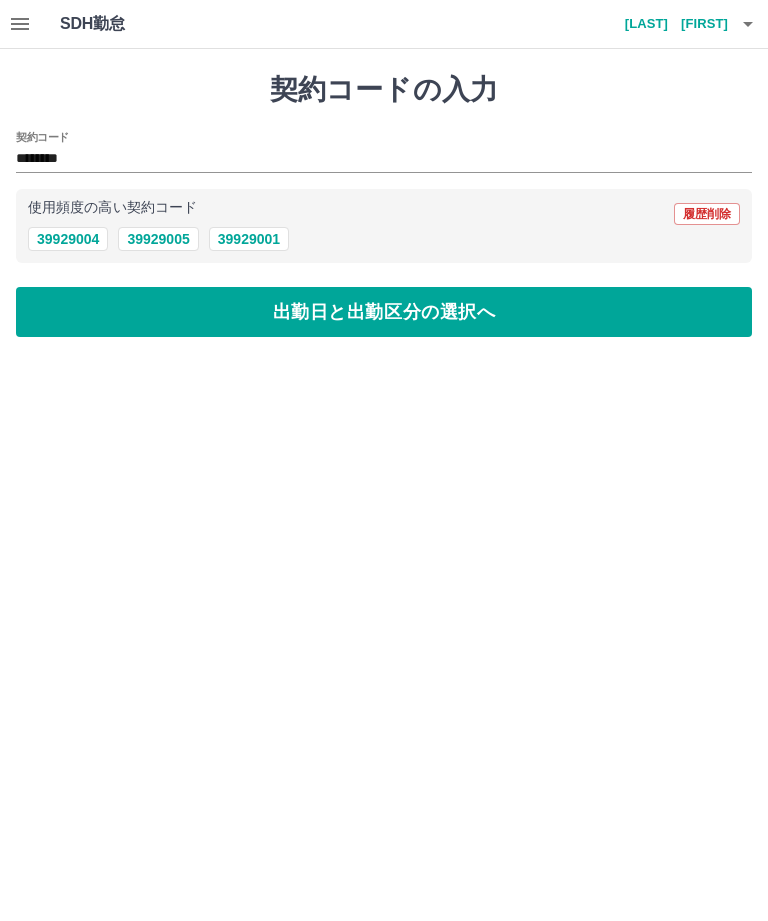 click on "出勤日と出勤区分の選択へ" at bounding box center [384, 312] 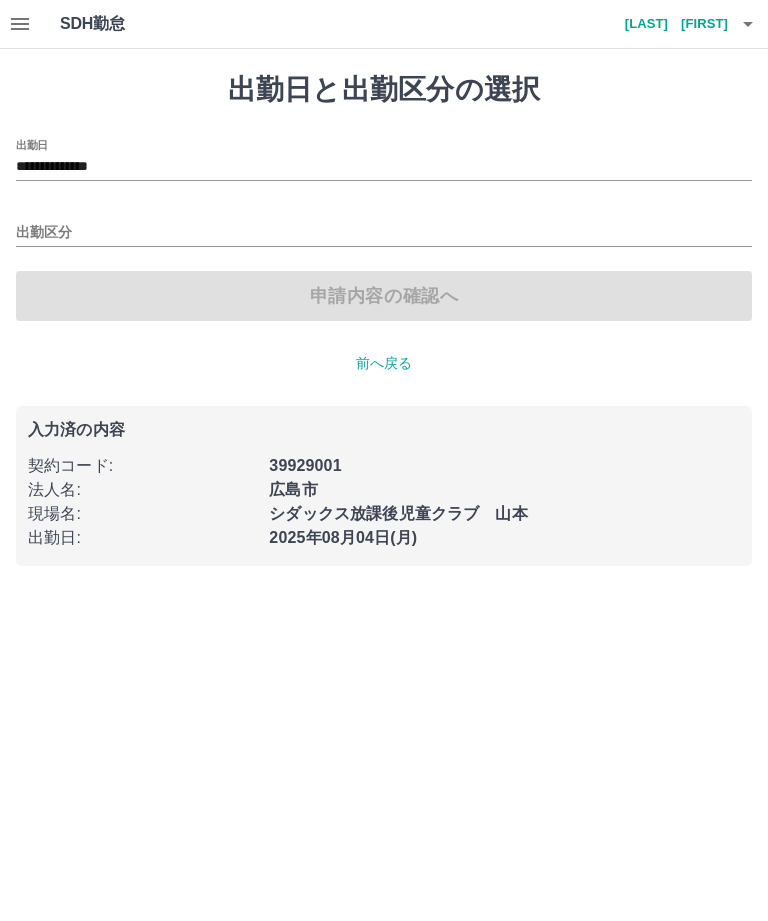 click on "出勤区分" at bounding box center (384, 233) 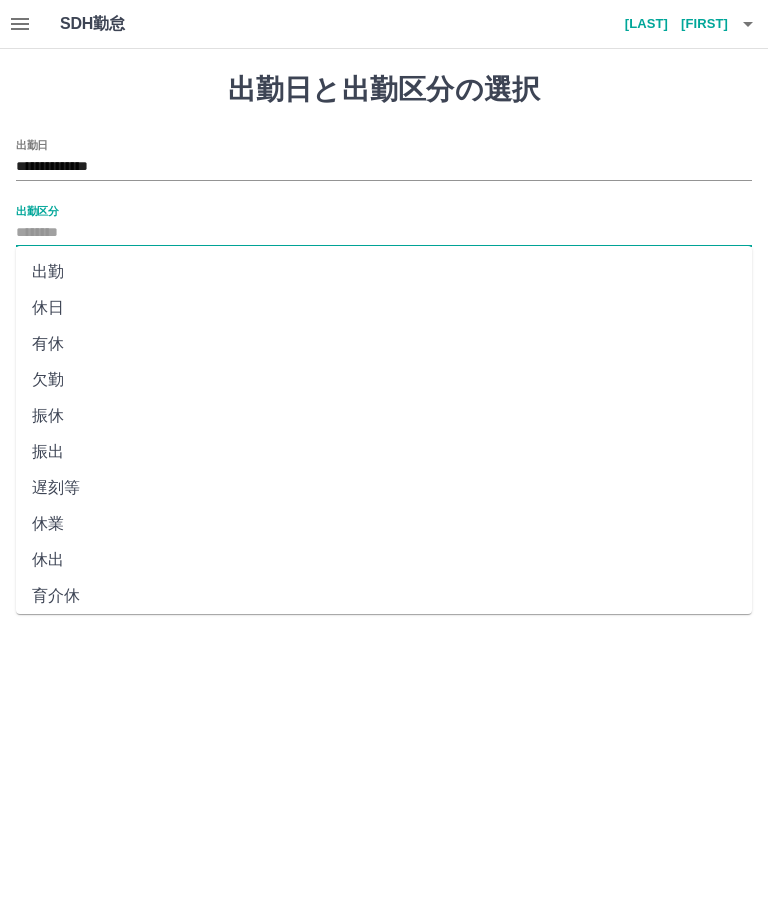 click on "出勤" at bounding box center (384, 272) 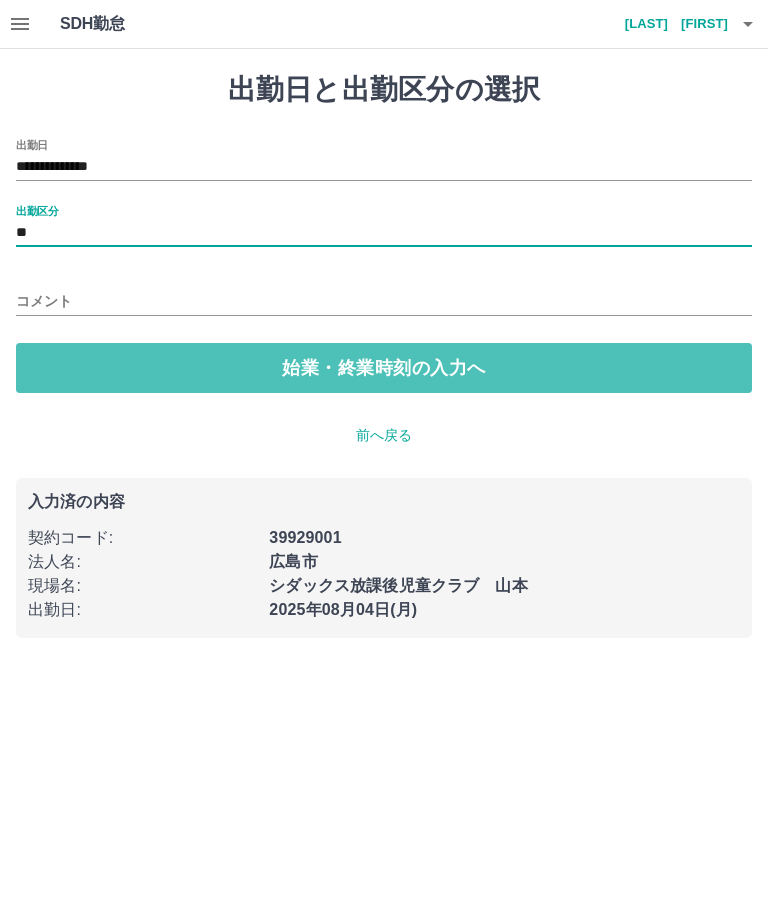 click on "始業・終業時刻の入力へ" at bounding box center (384, 368) 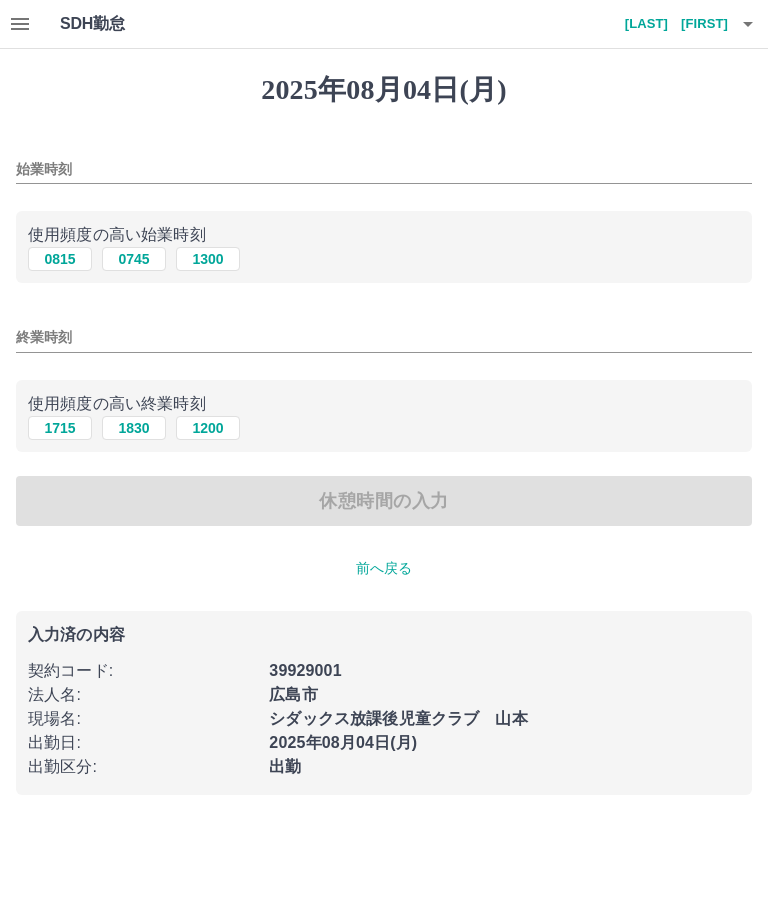 click on "始業時刻" at bounding box center [384, 169] 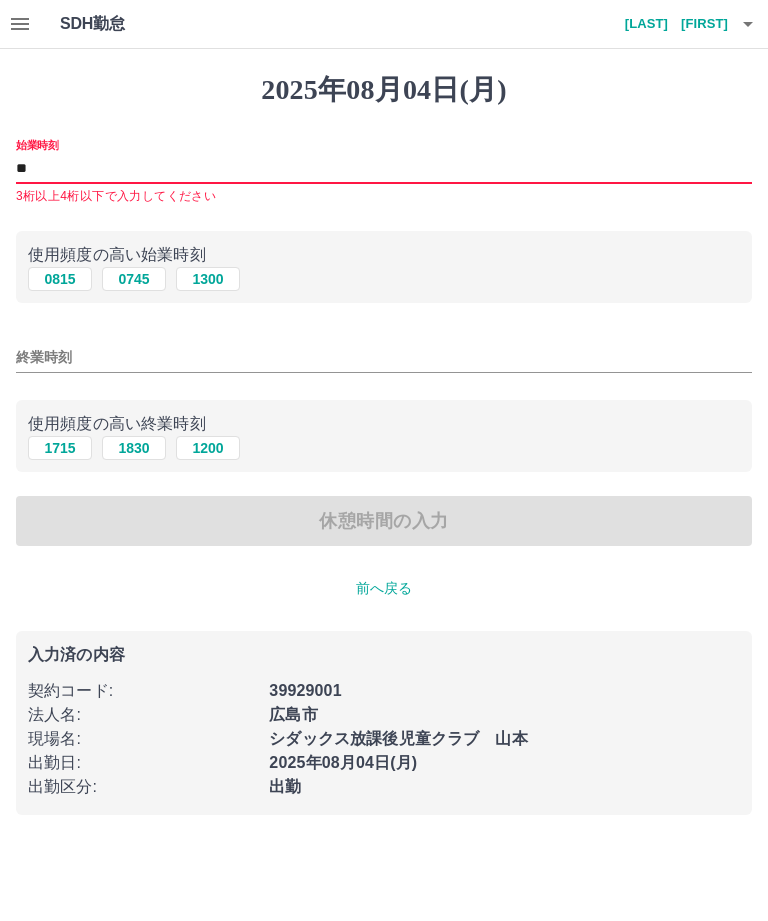 type on "*" 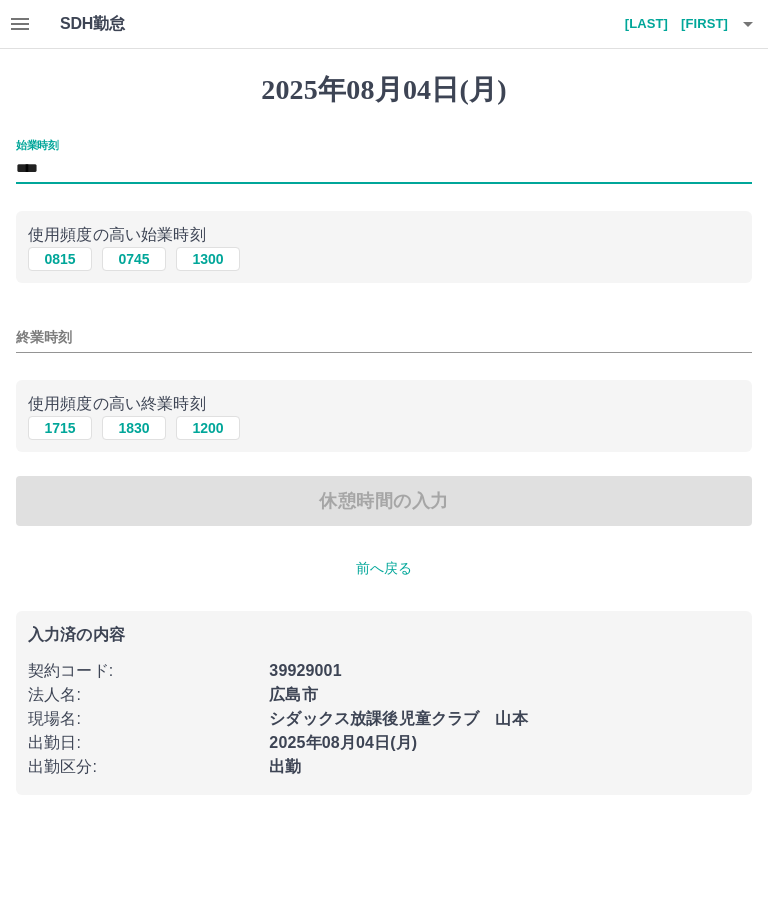 type on "****" 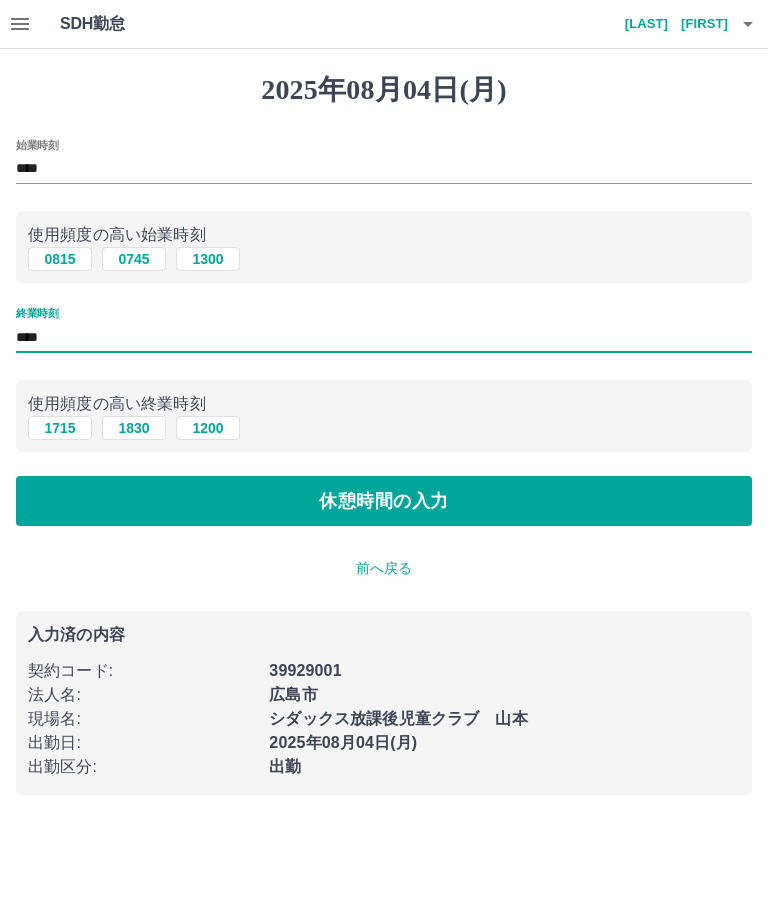 type on "****" 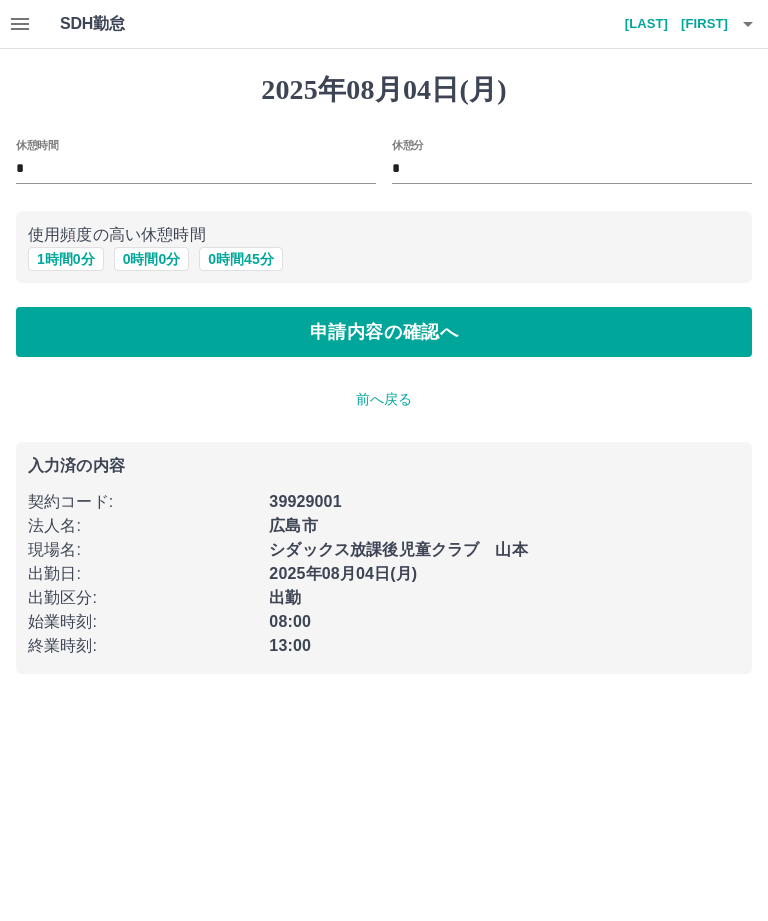 click on "申請内容の確認へ" at bounding box center [384, 332] 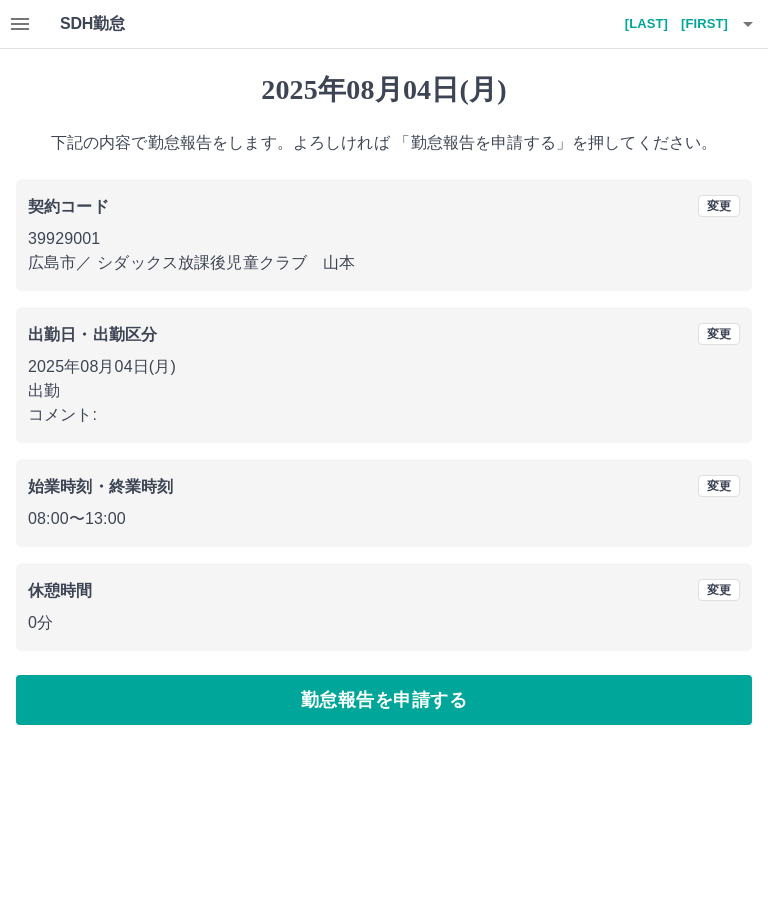 click on "勤怠報告を申請する" at bounding box center [384, 700] 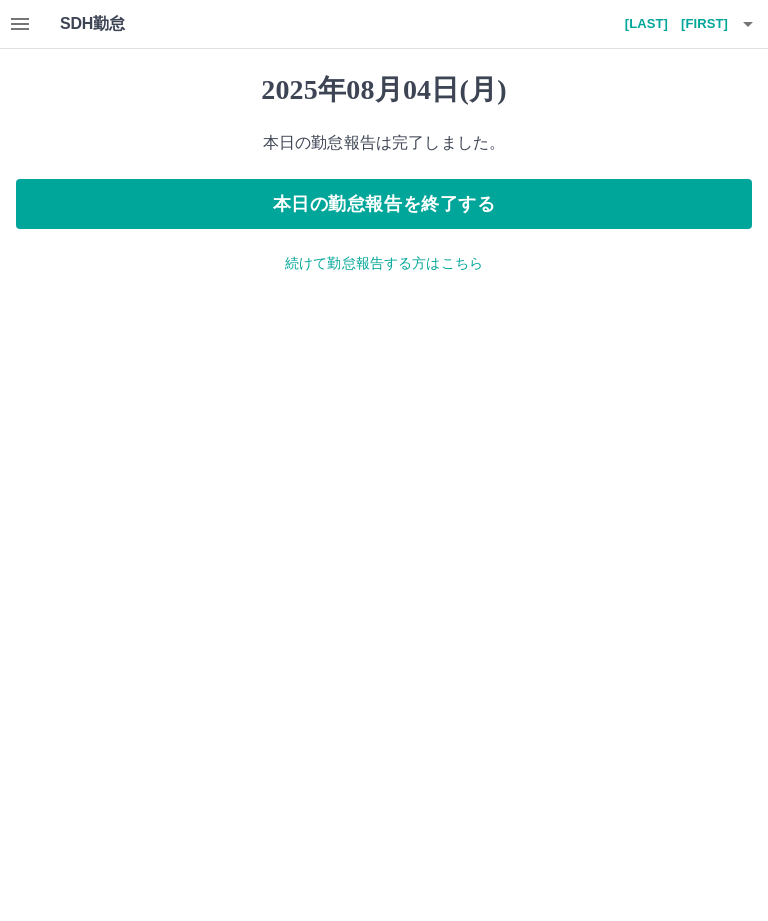 click on "本日の勤怠報告を終了する" at bounding box center [384, 204] 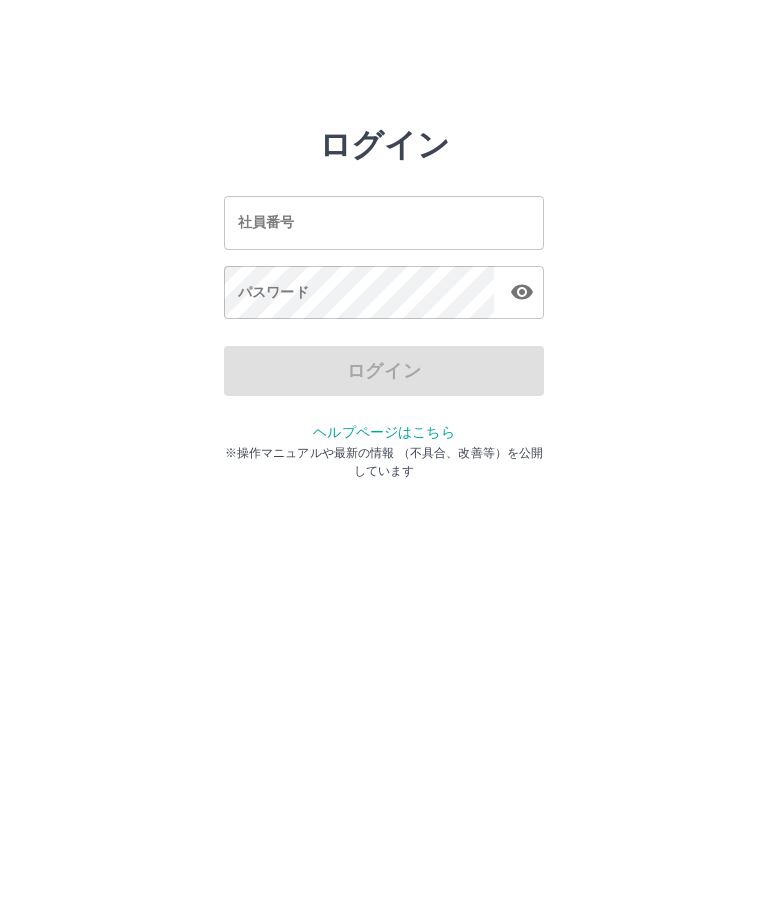 scroll, scrollTop: 0, scrollLeft: 0, axis: both 